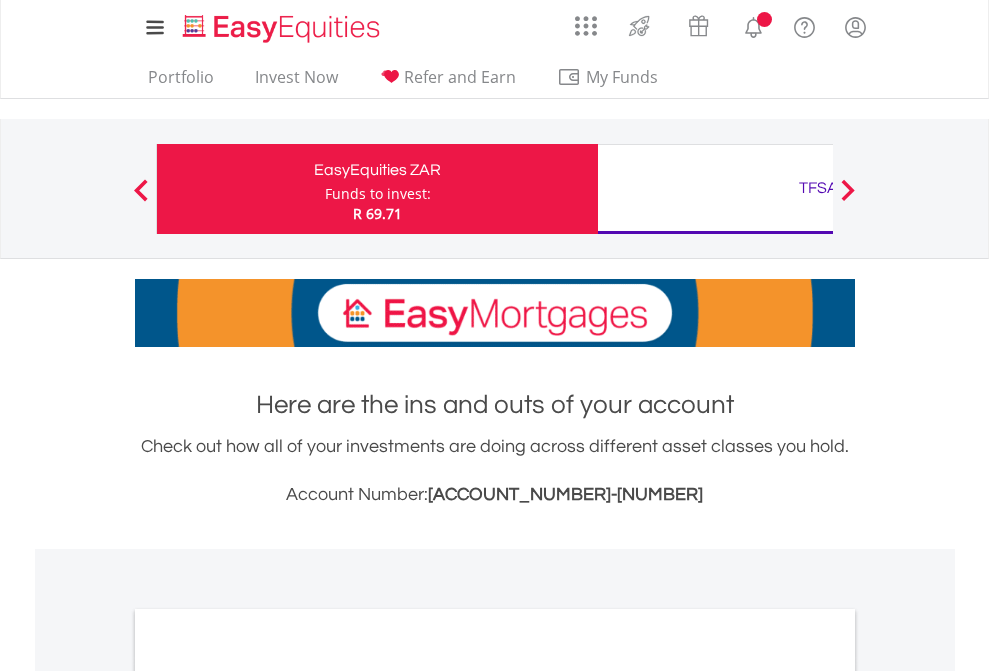 scroll, scrollTop: 0, scrollLeft: 0, axis: both 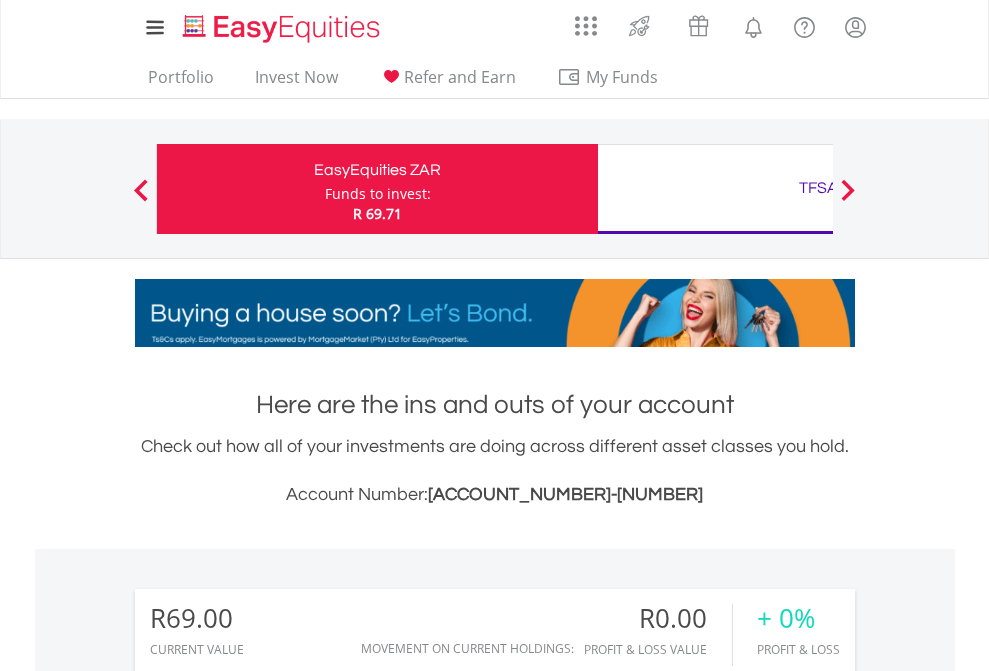 click on "Funds to invest:" at bounding box center [378, 194] 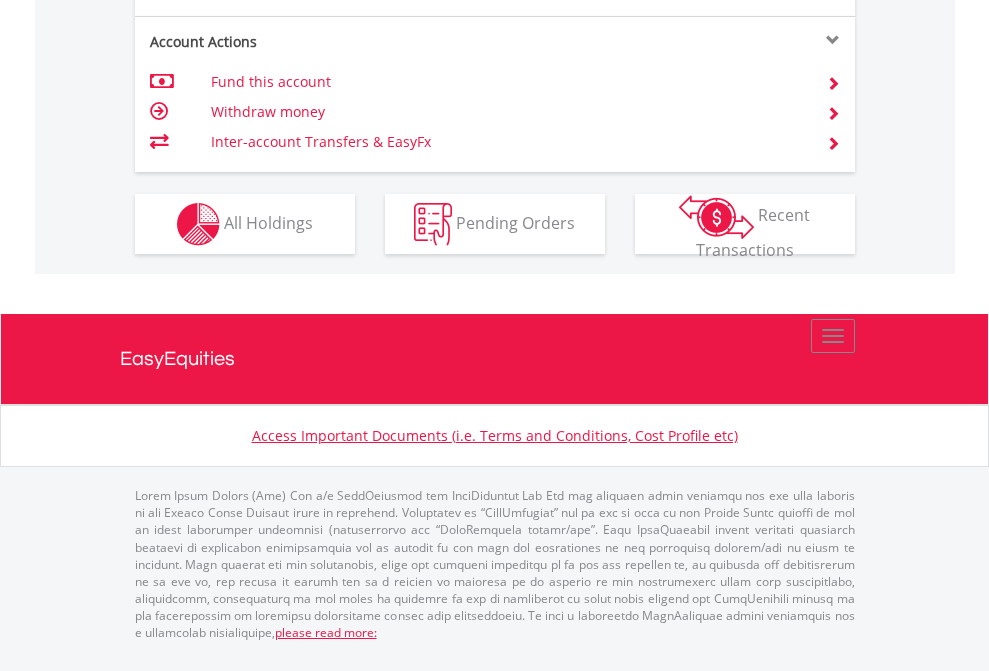 scroll, scrollTop: 1917, scrollLeft: 0, axis: vertical 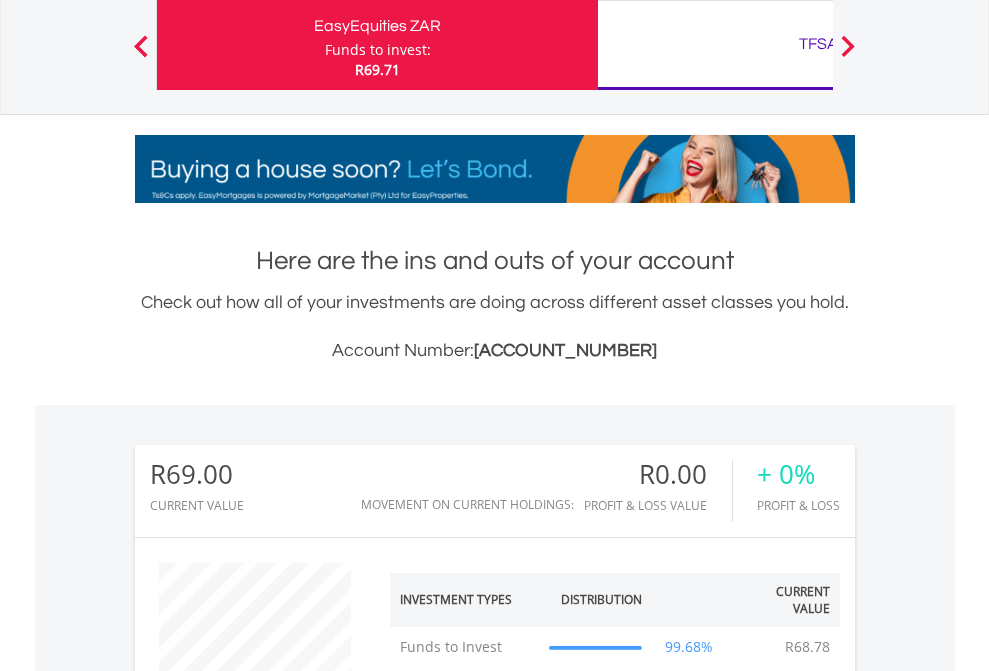 click on "TFSA" at bounding box center [818, 44] 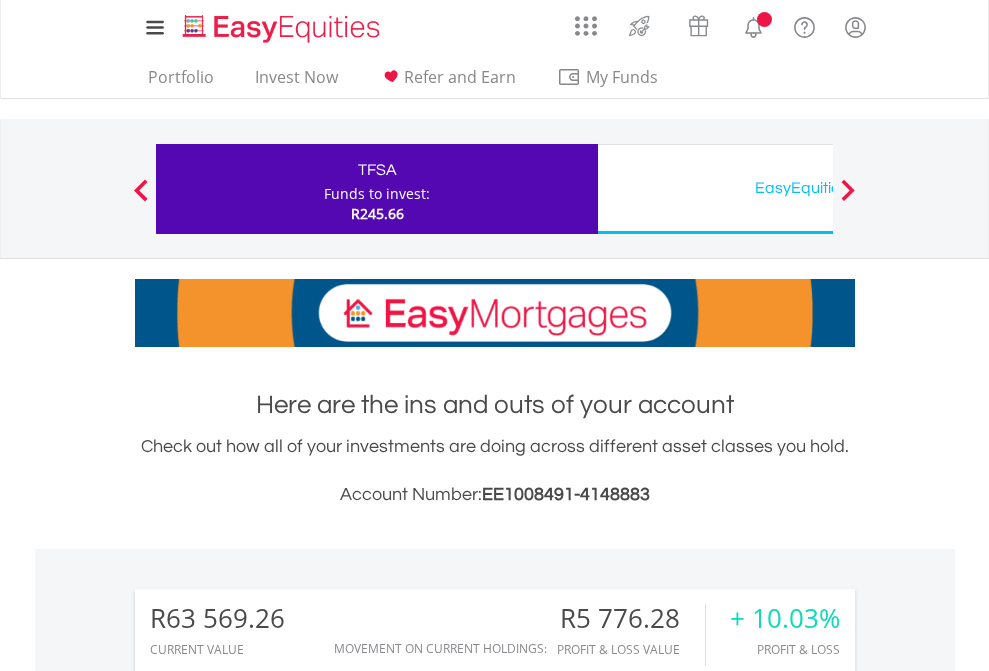 scroll, scrollTop: 0, scrollLeft: 0, axis: both 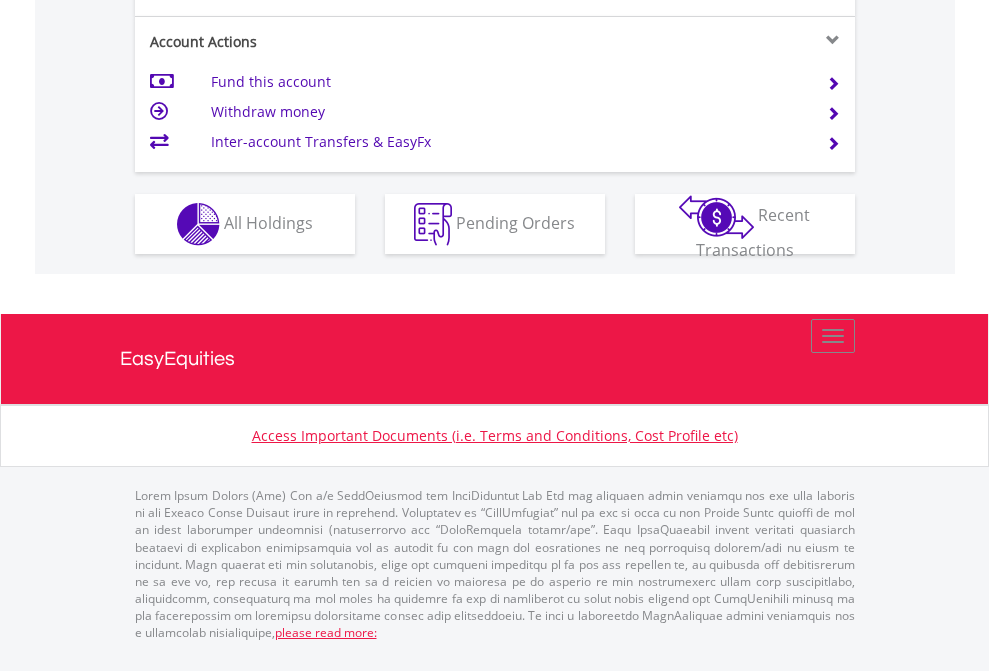 click on "Investment types" at bounding box center [706, -337] 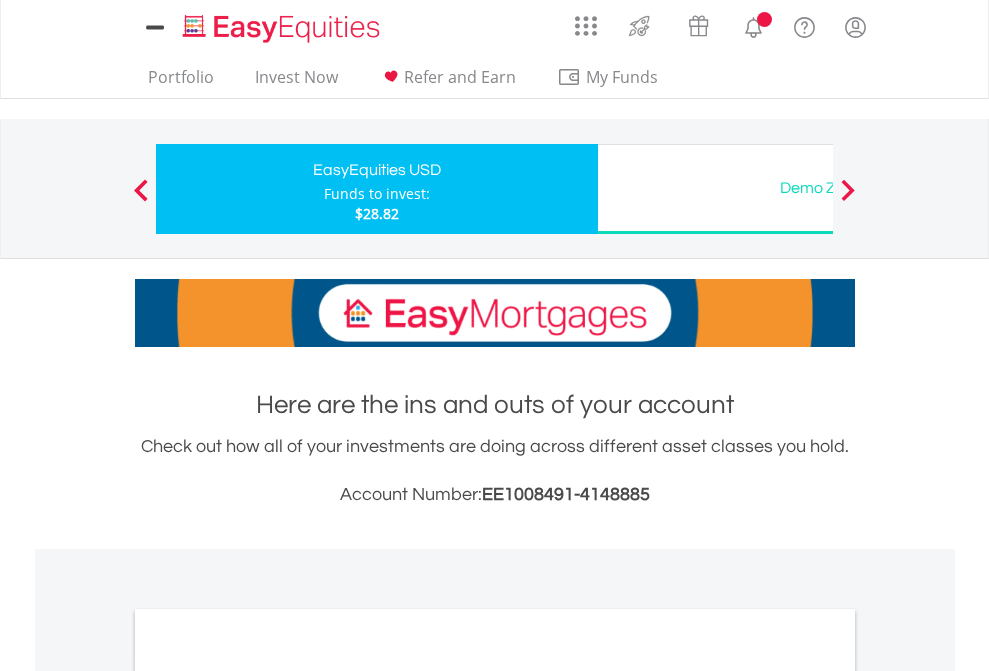 scroll, scrollTop: 0, scrollLeft: 0, axis: both 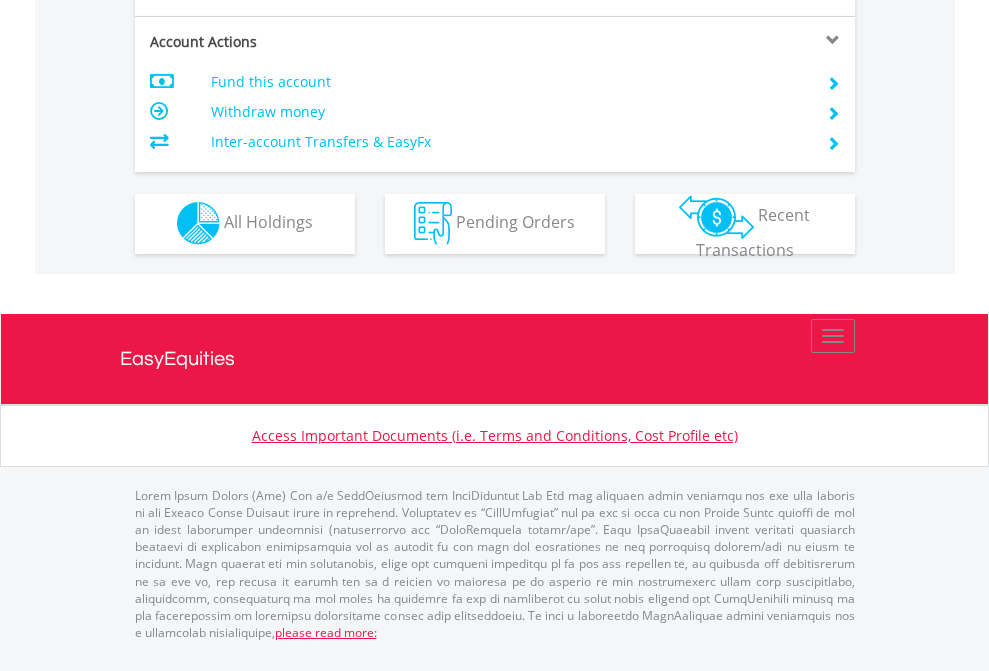 click on "Investment types" at bounding box center (706, -353) 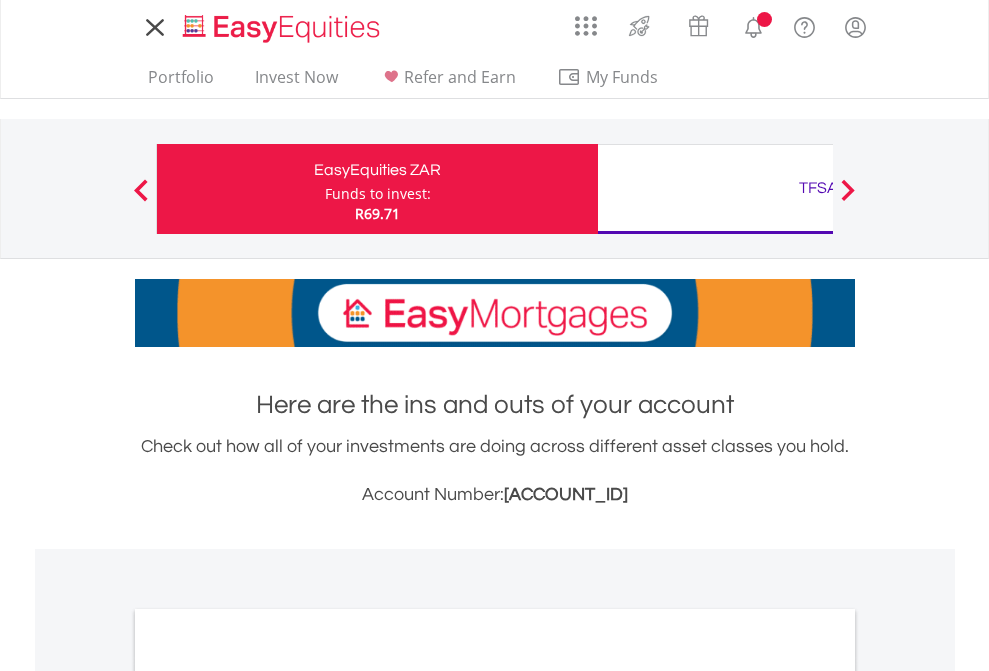 scroll, scrollTop: 0, scrollLeft: 0, axis: both 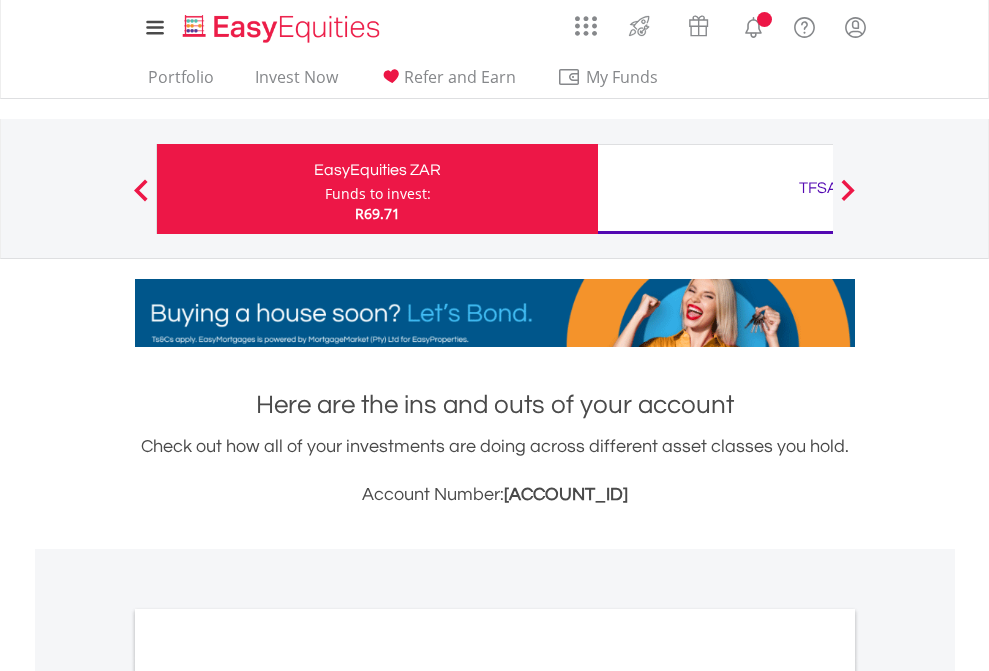 click on "All Holdings" at bounding box center (268, 1096) 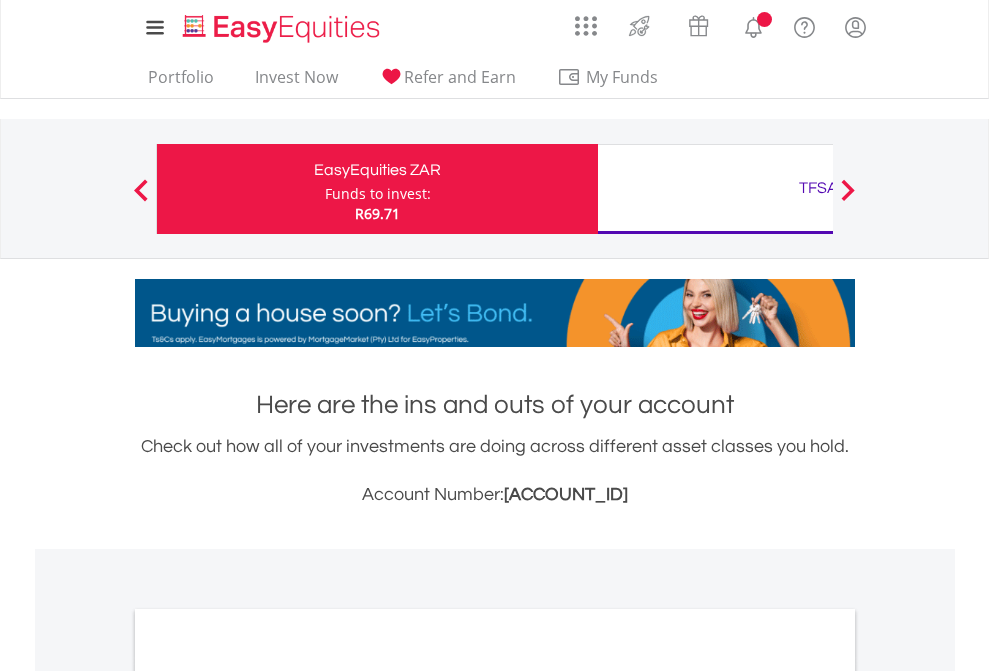 scroll, scrollTop: 1202, scrollLeft: 0, axis: vertical 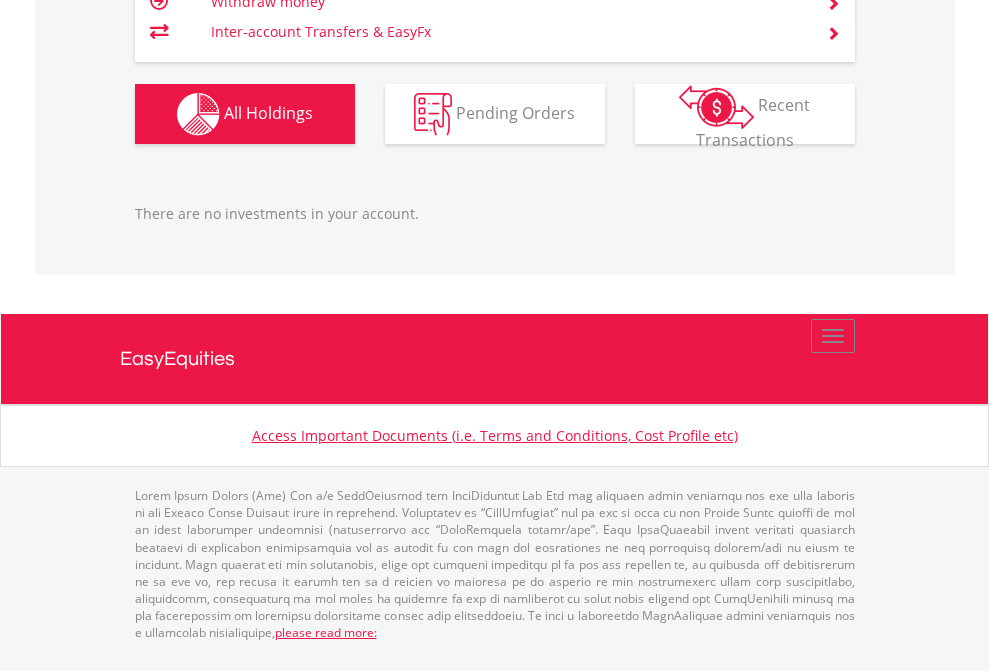 click on "TFSA" at bounding box center [818, -1206] 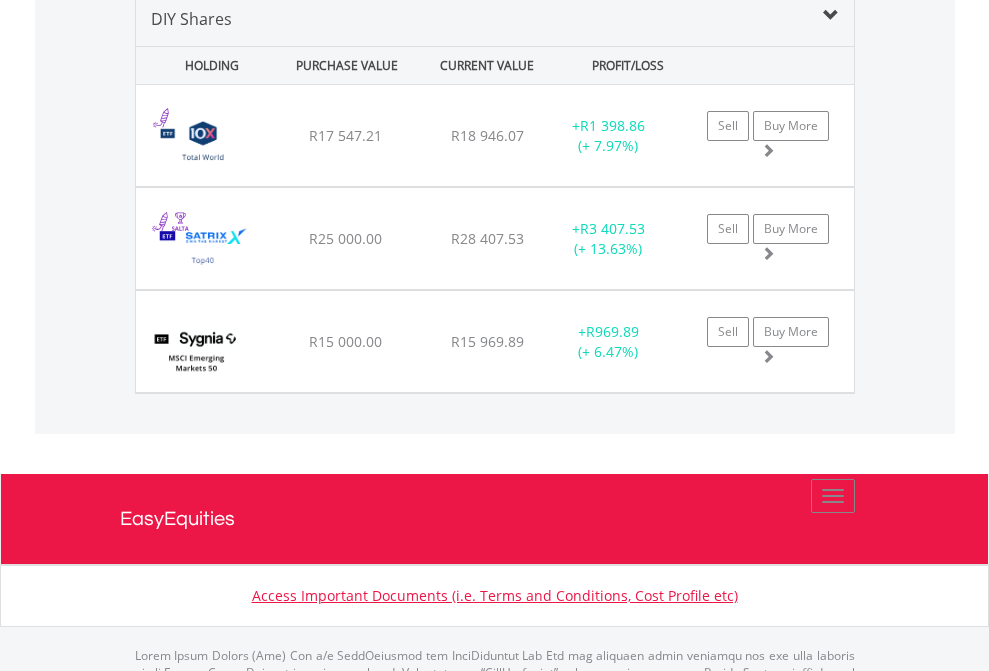 scroll, scrollTop: 1933, scrollLeft: 0, axis: vertical 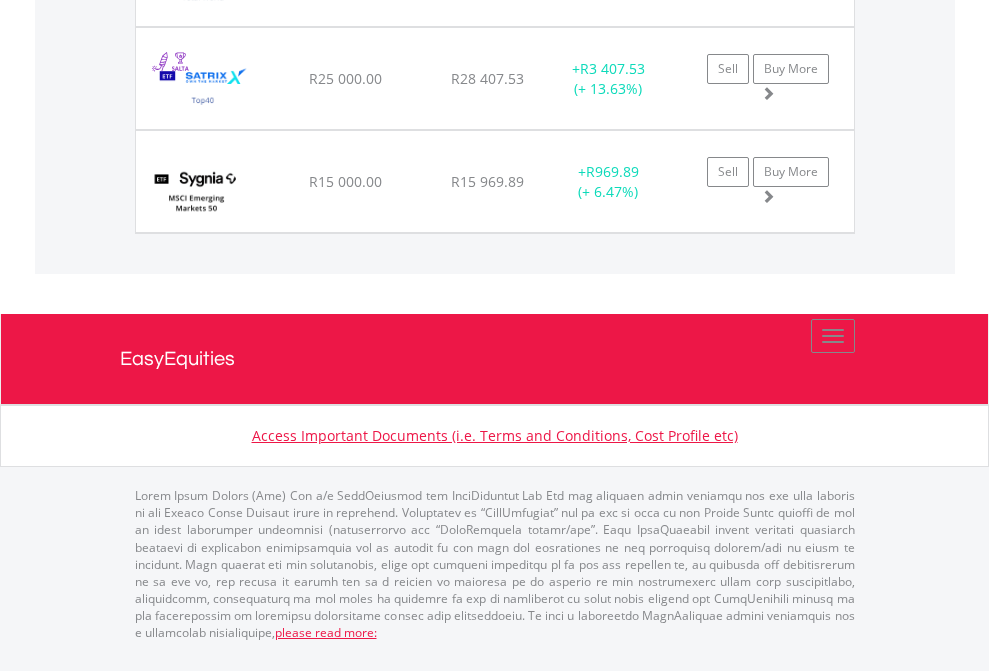 click on "EasyEquities USD" at bounding box center (818, -1174) 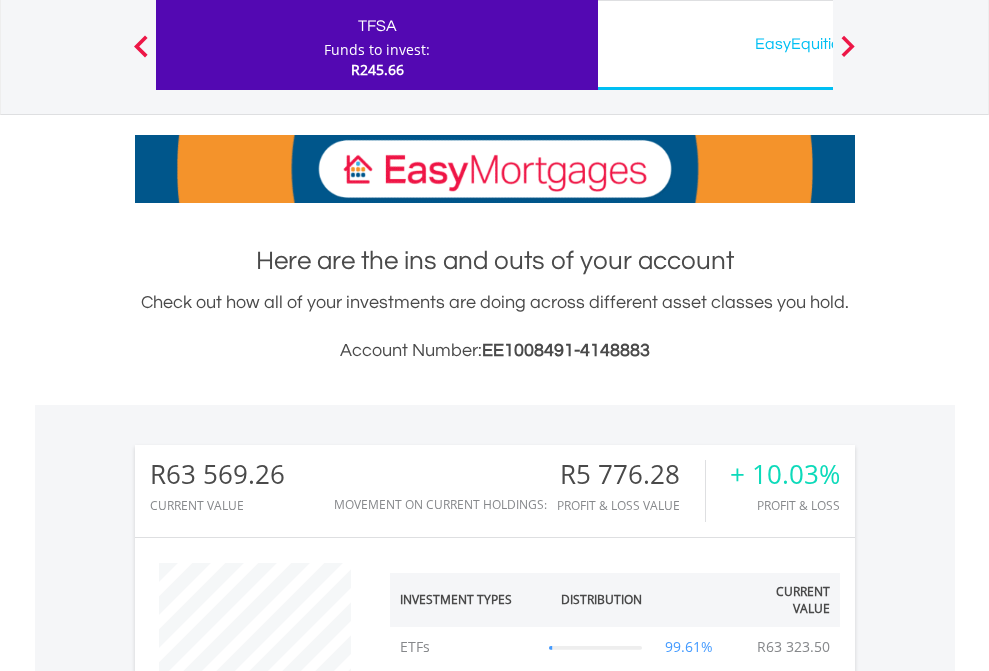 click on "All Holdings" at bounding box center (268, 1402) 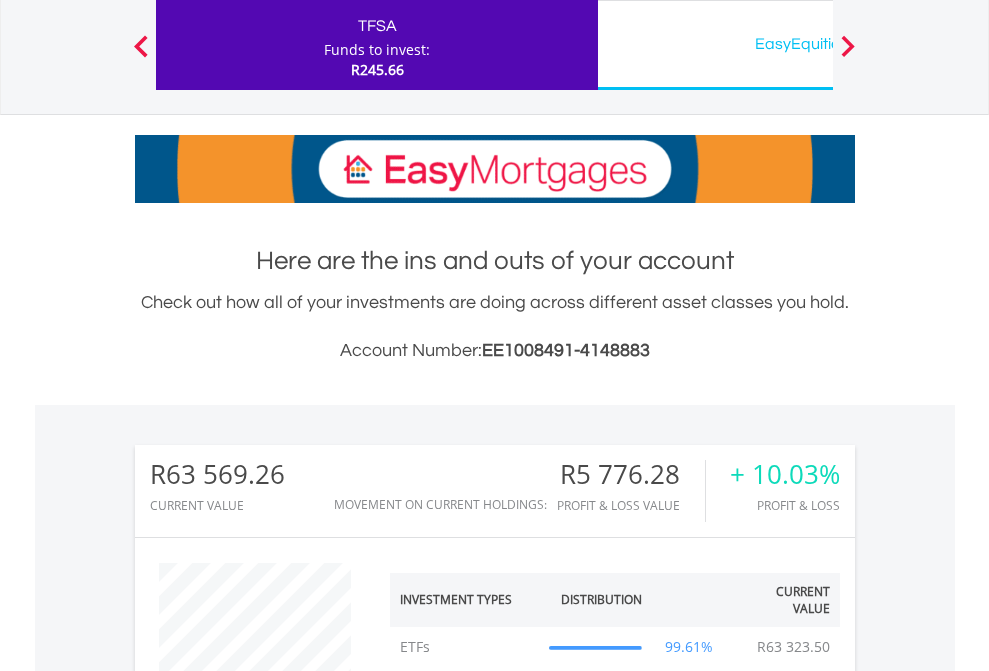 scroll, scrollTop: 1573, scrollLeft: 0, axis: vertical 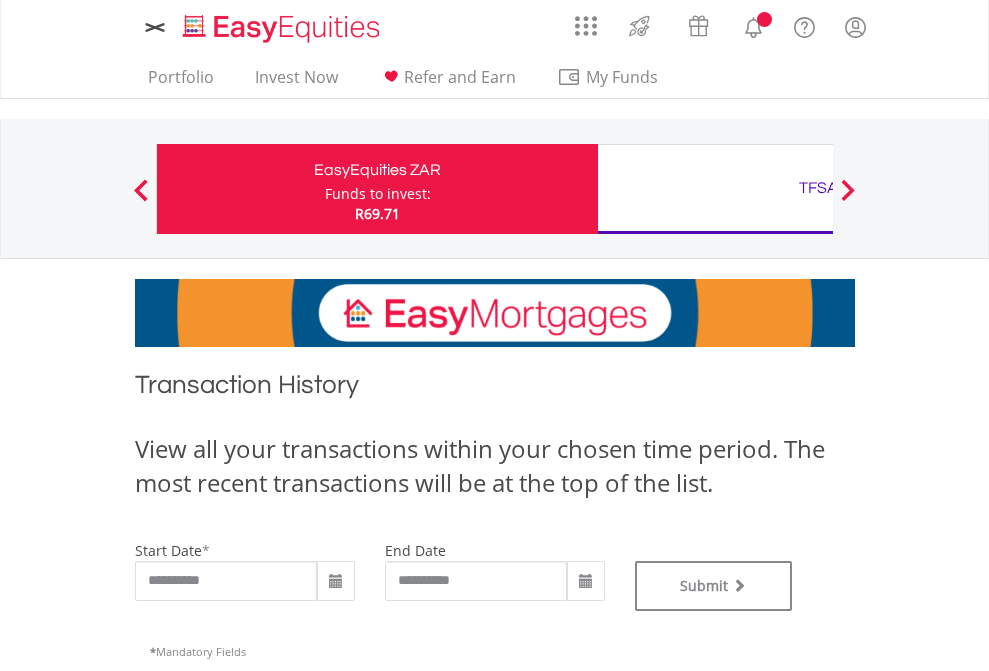 type on "**********" 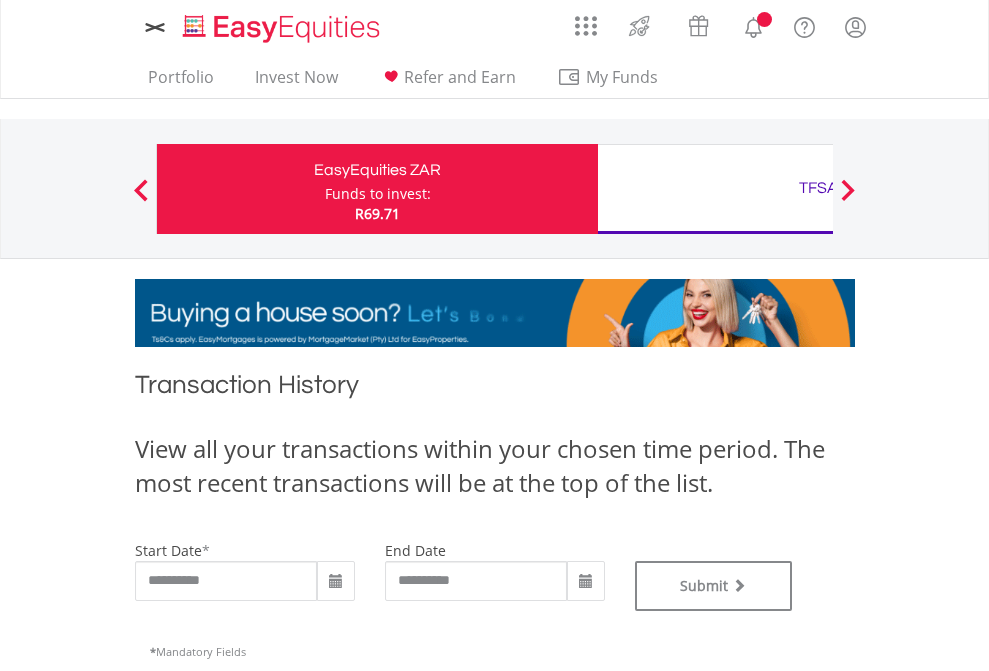 type on "**********" 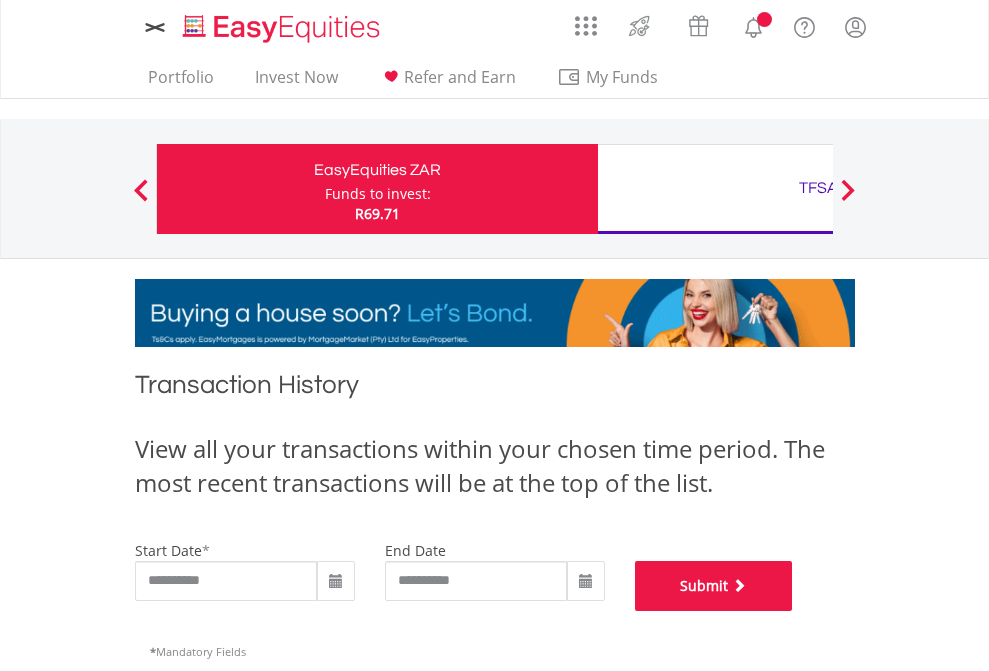 click on "Submit" at bounding box center [714, 586] 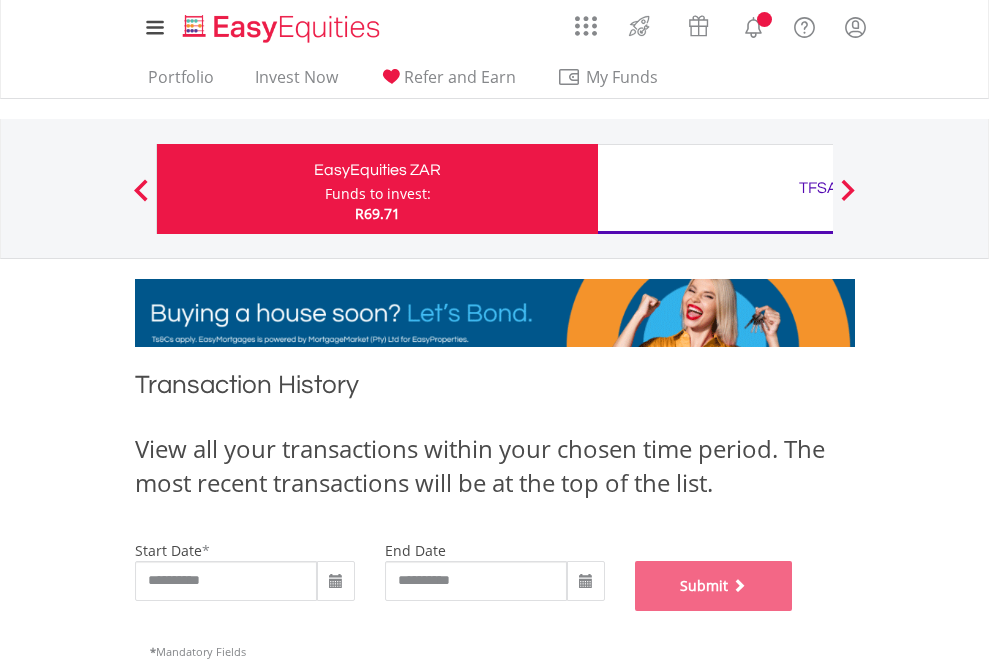 scroll, scrollTop: 811, scrollLeft: 0, axis: vertical 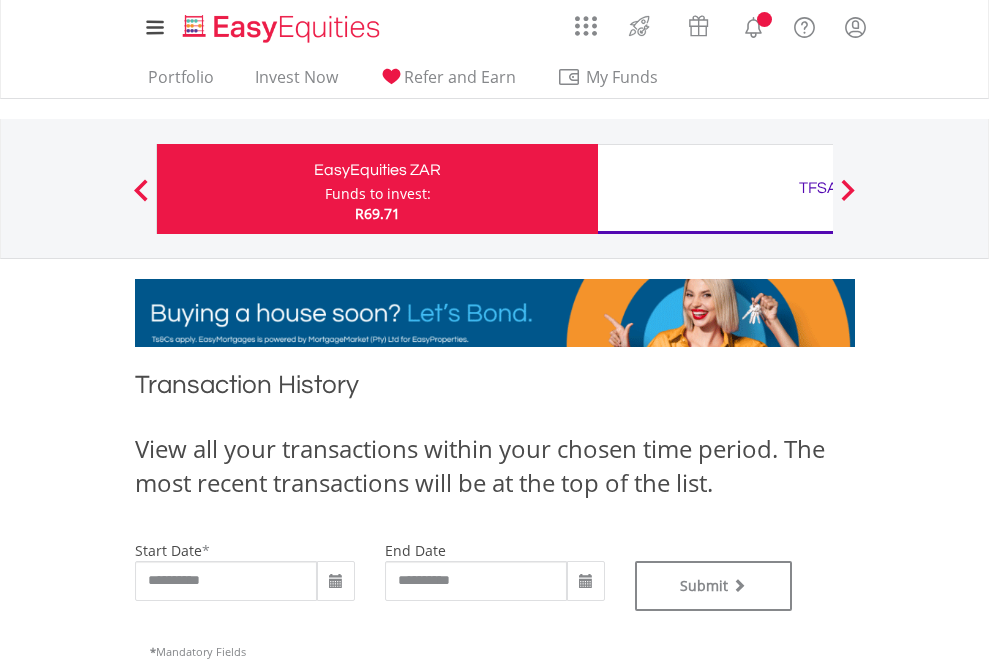 click on "TFSA" at bounding box center [818, 188] 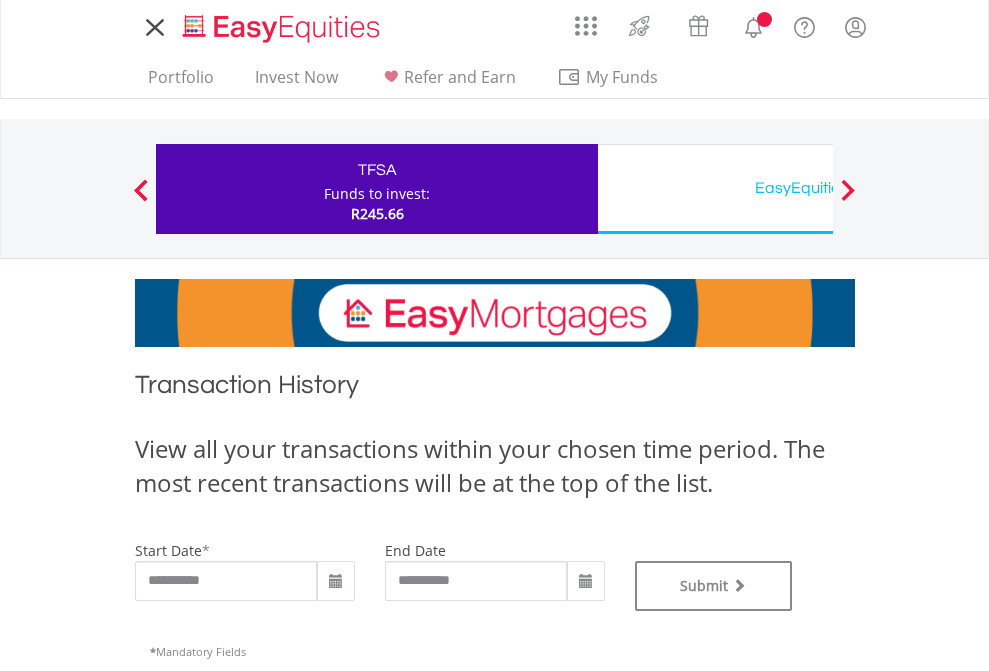 scroll, scrollTop: 0, scrollLeft: 0, axis: both 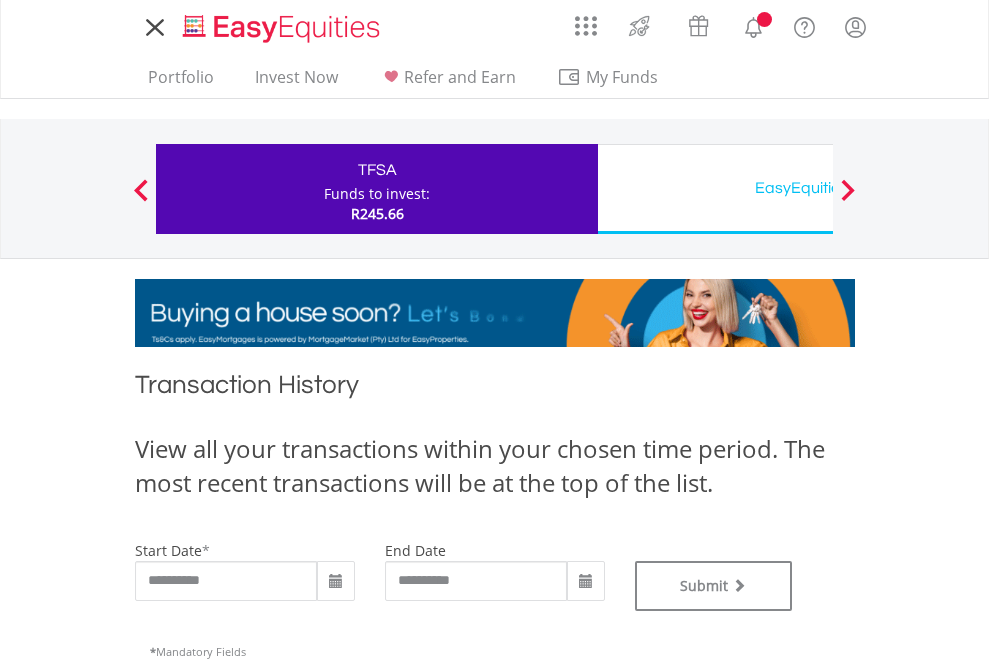 type on "**********" 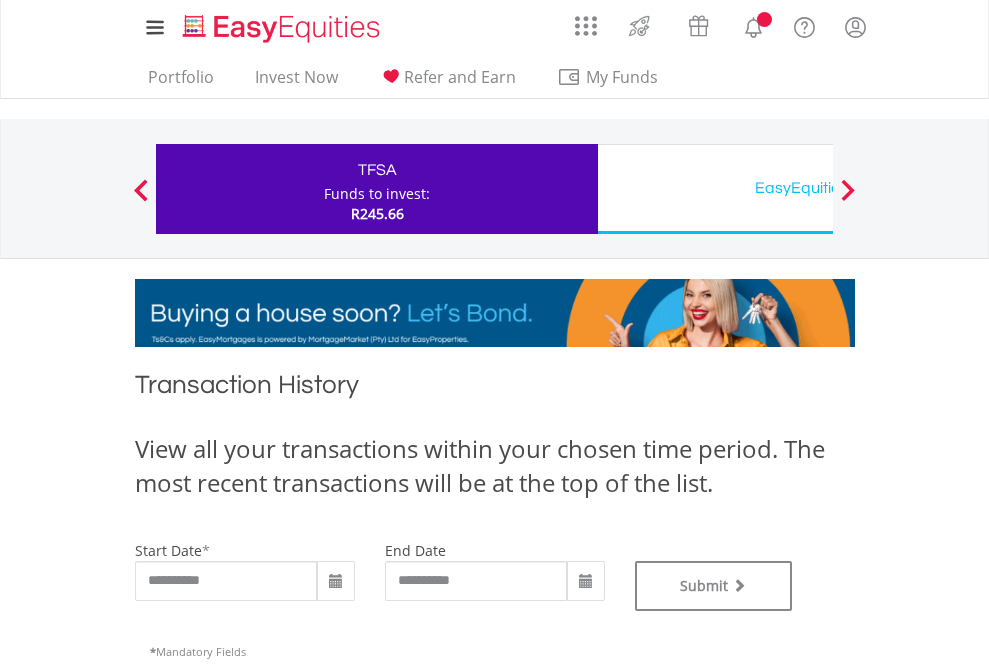 type on "**********" 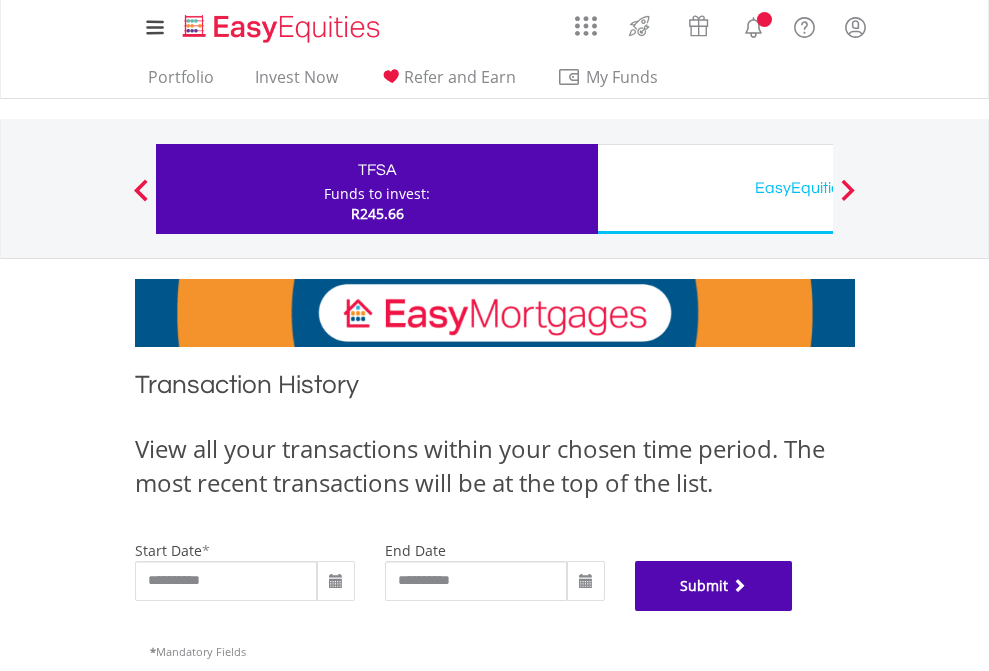 click on "Submit" at bounding box center [714, 586] 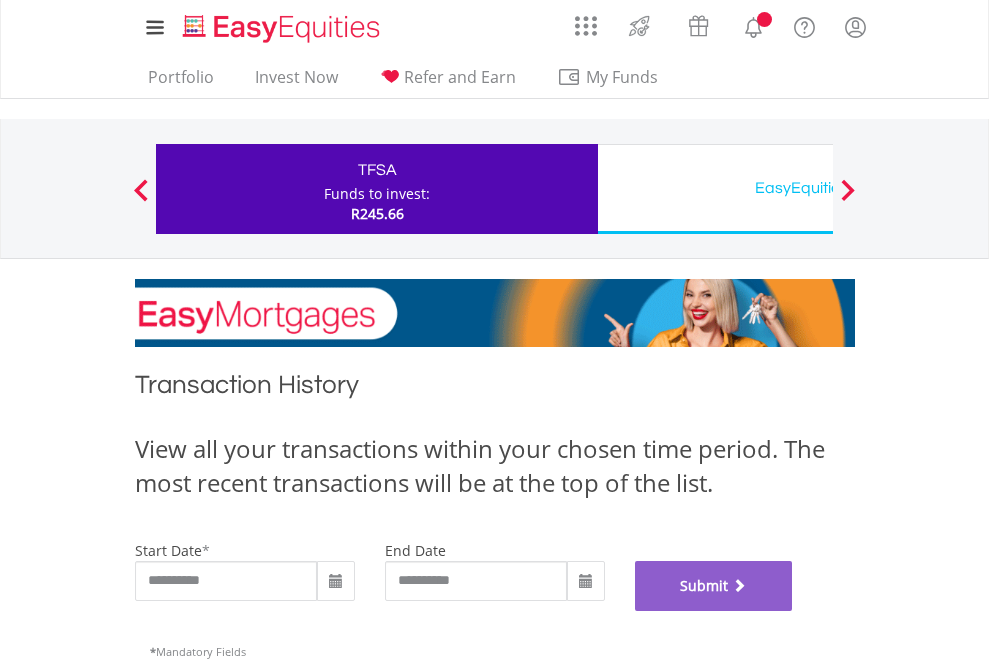 scroll, scrollTop: 811, scrollLeft: 0, axis: vertical 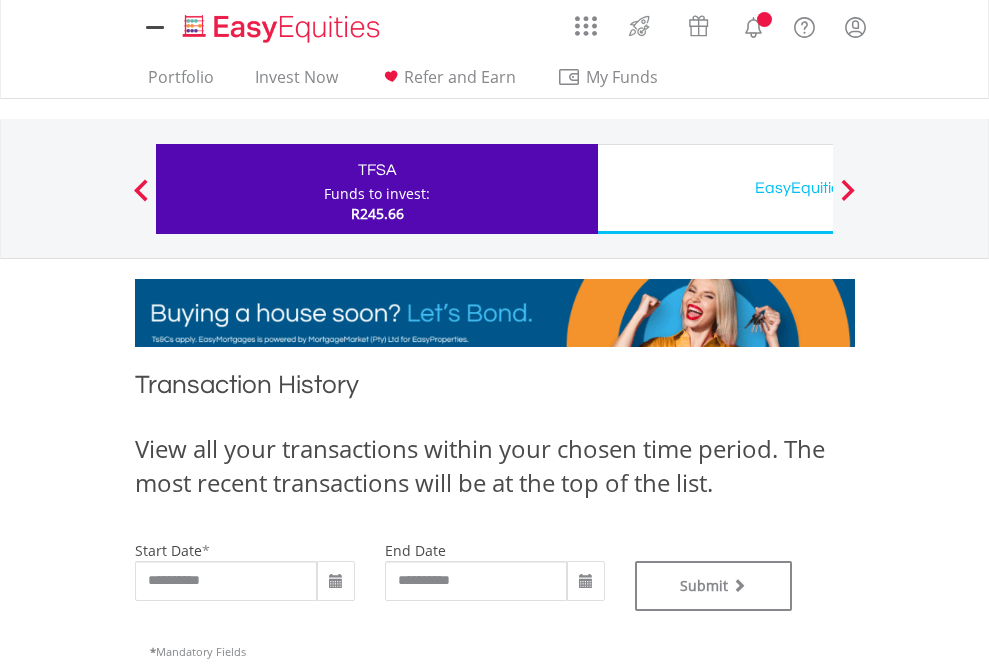 click on "EasyEquities USD" at bounding box center [818, 188] 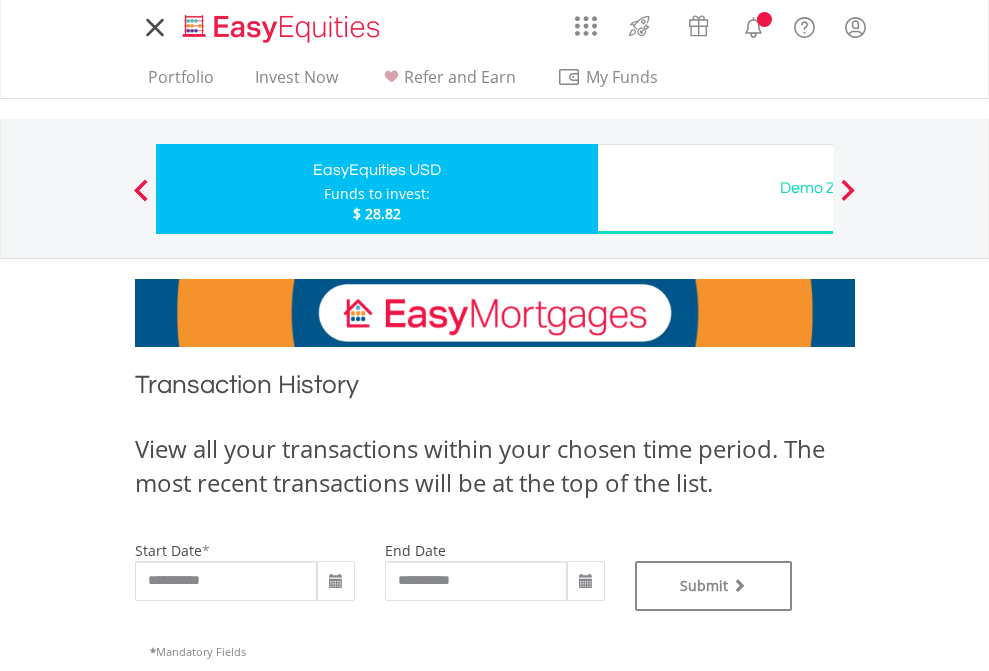 scroll, scrollTop: 0, scrollLeft: 0, axis: both 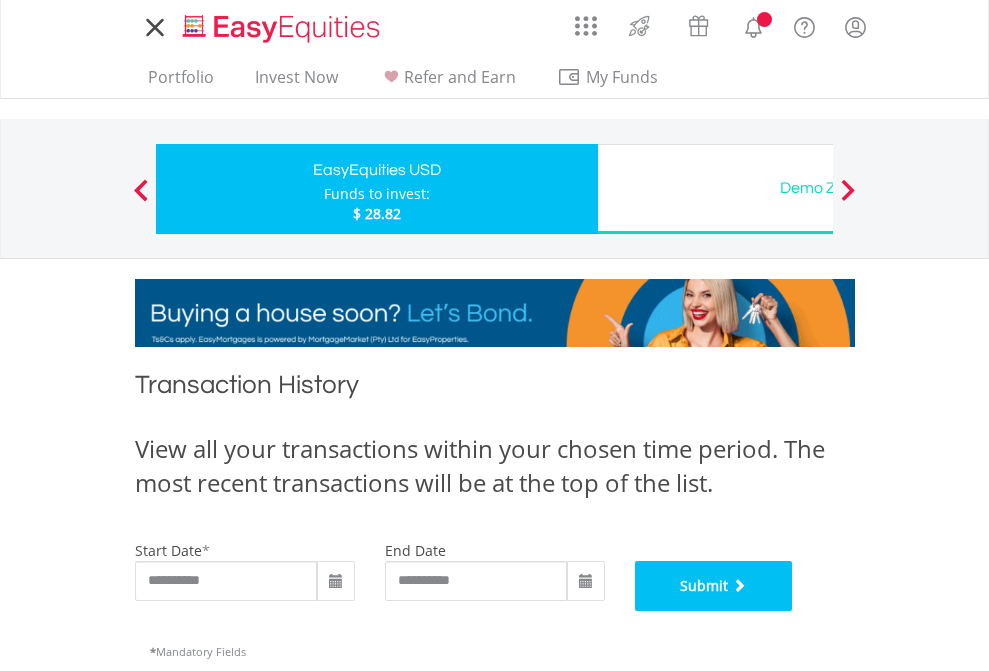 click on "Submit" at bounding box center [714, 586] 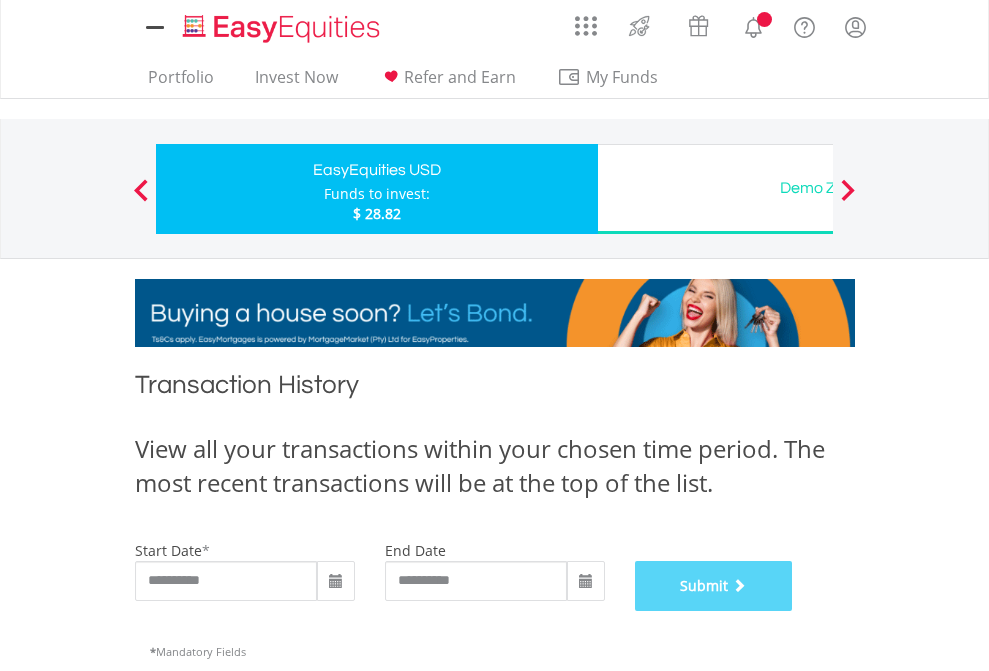 scroll, scrollTop: 811, scrollLeft: 0, axis: vertical 